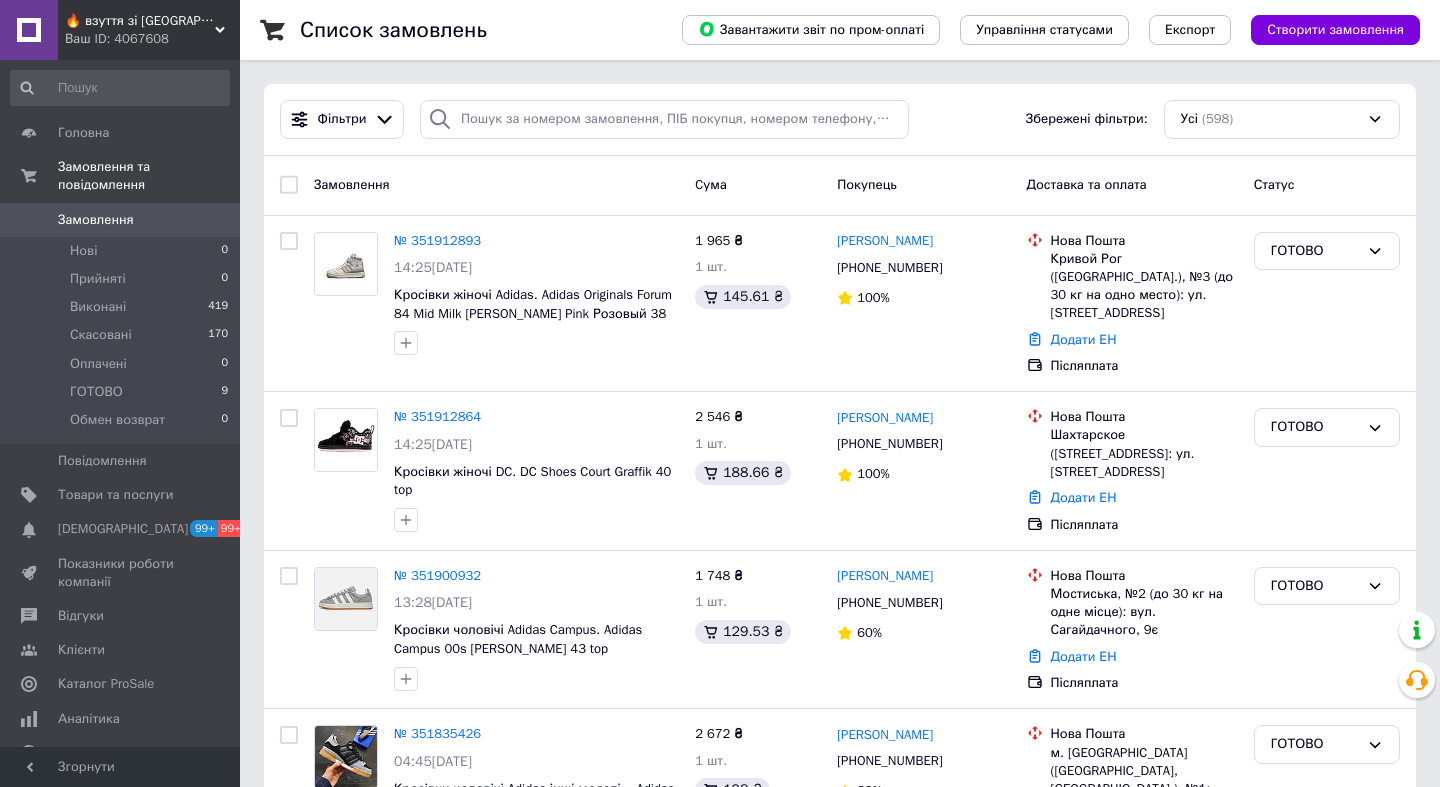 scroll, scrollTop: 0, scrollLeft: 0, axis: both 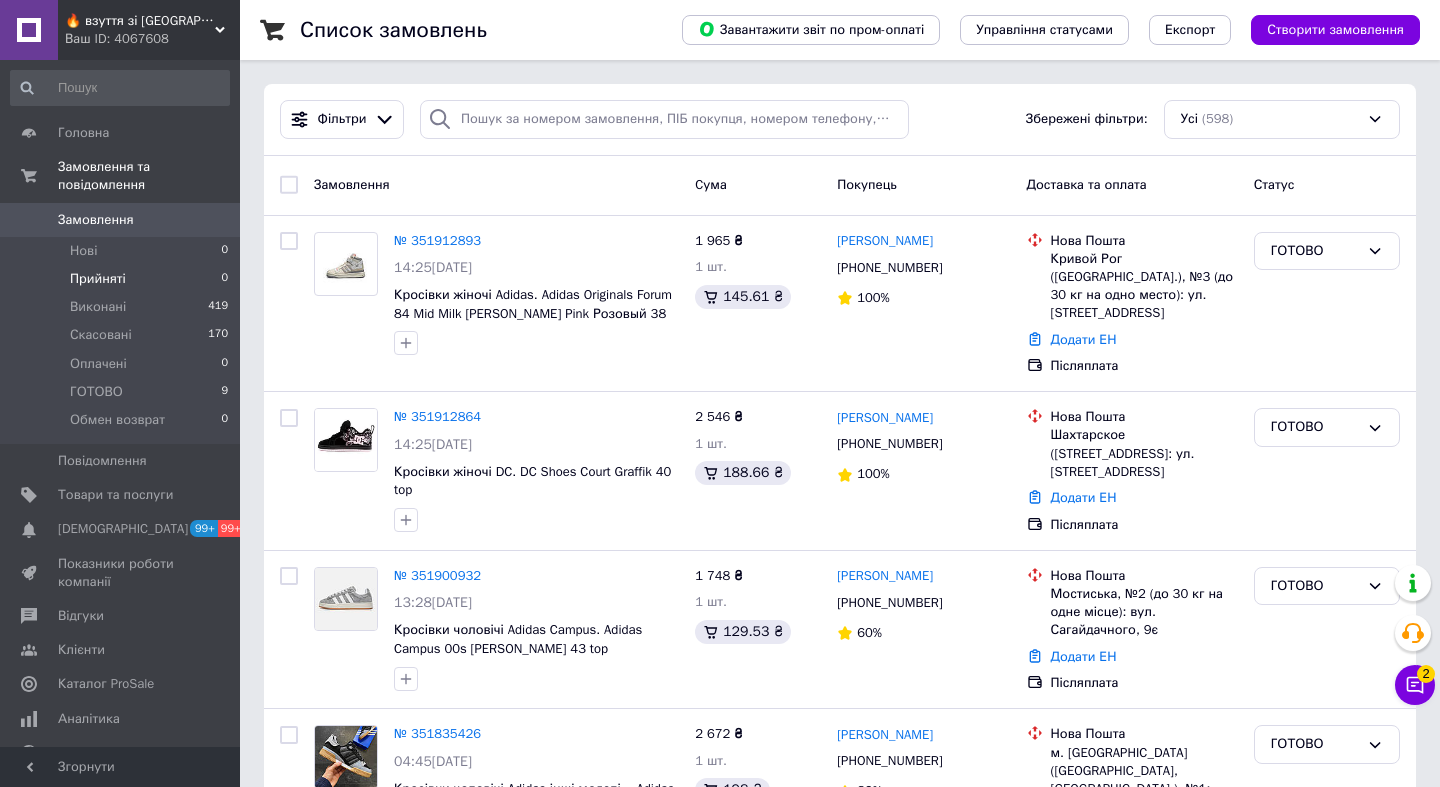 click on "Прийняті" at bounding box center (98, 279) 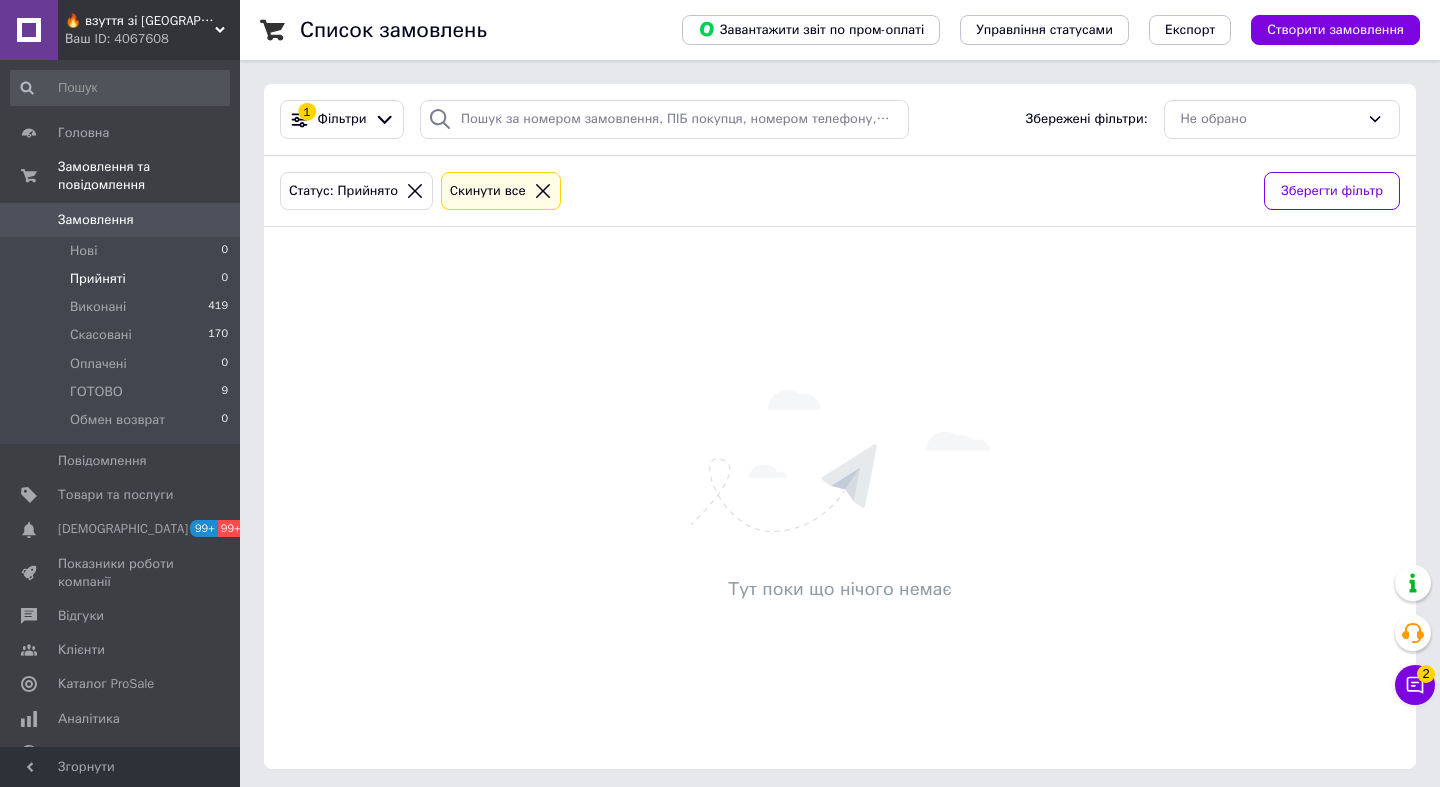 click on "Замовлення" at bounding box center [96, 220] 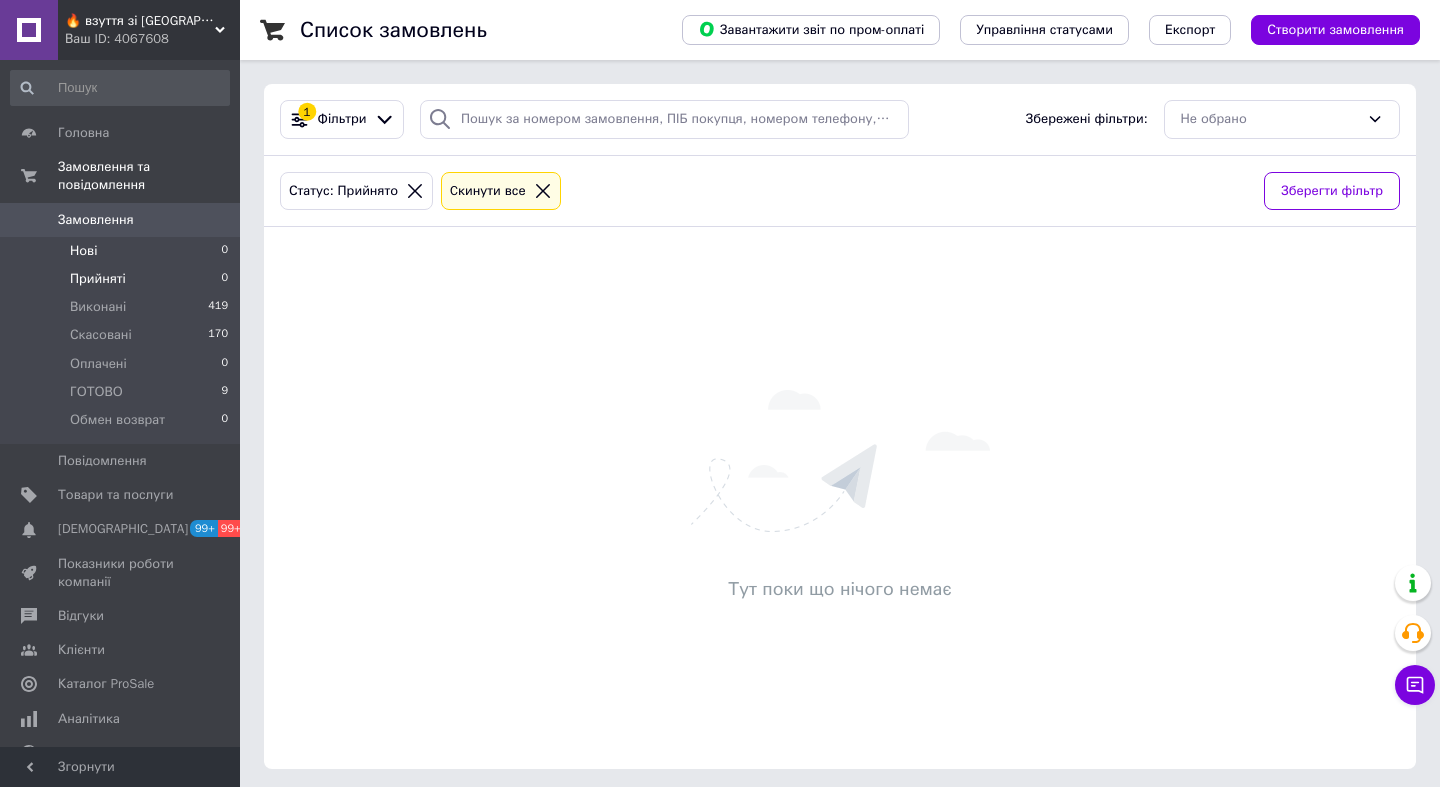 click on "Нові" at bounding box center (83, 251) 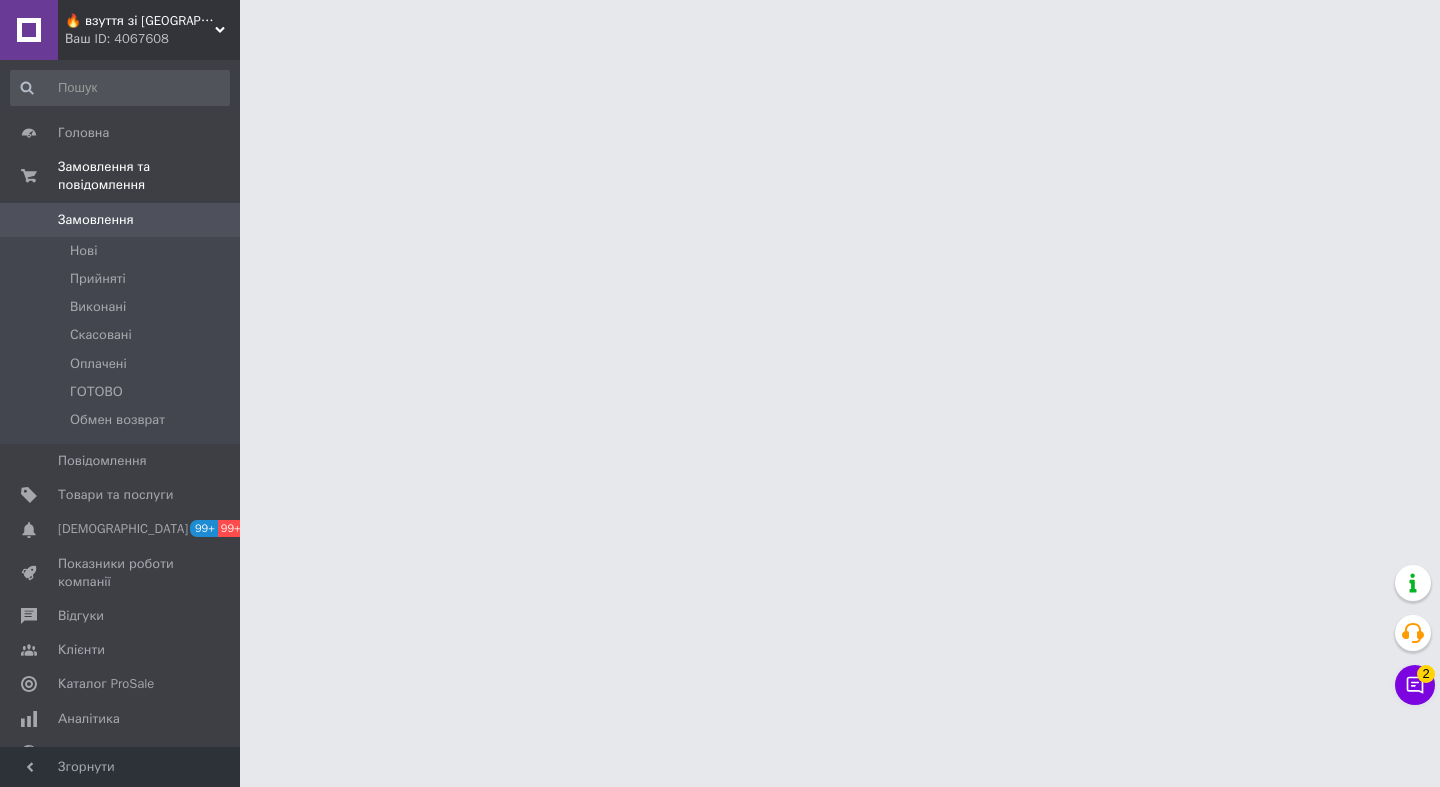 scroll, scrollTop: 0, scrollLeft: 0, axis: both 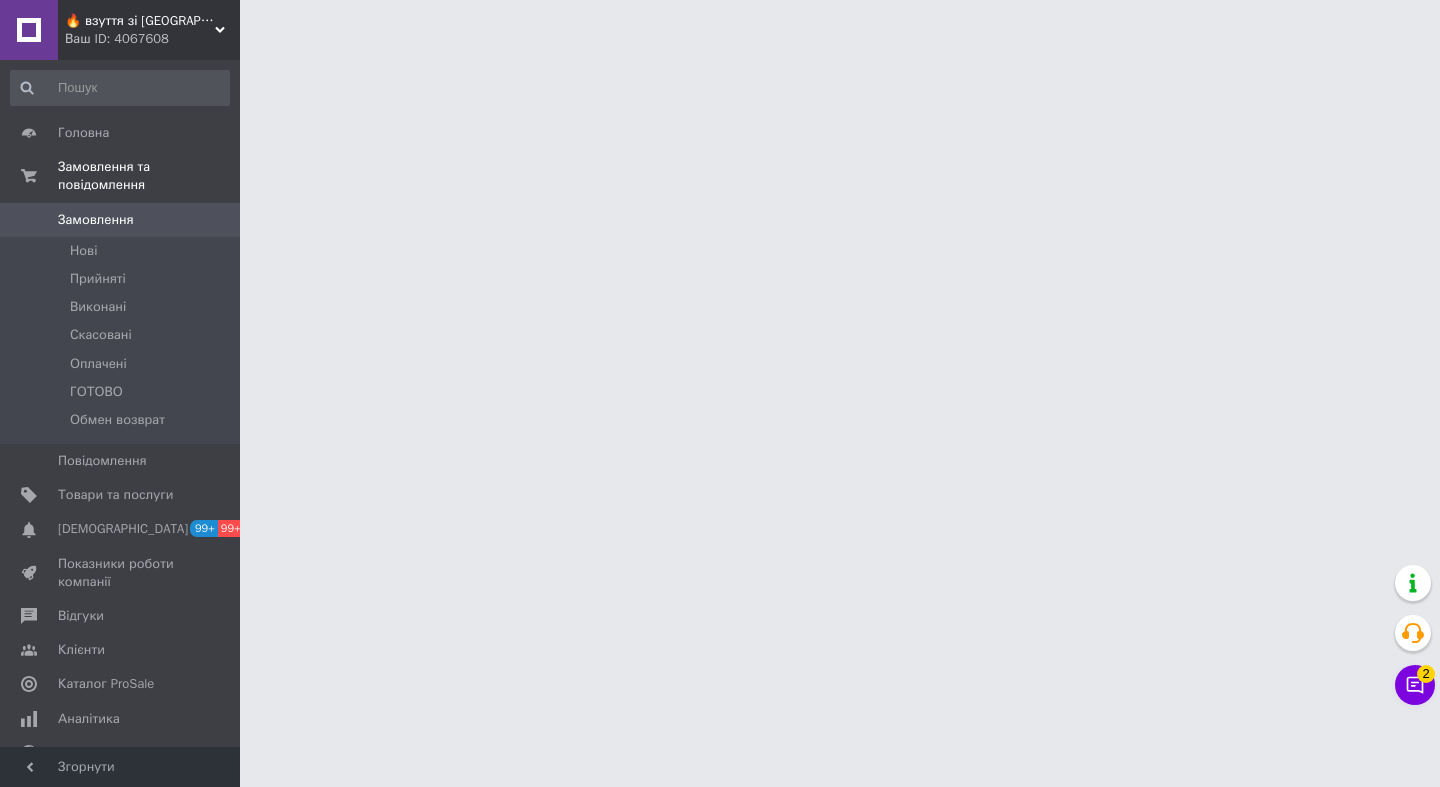 click 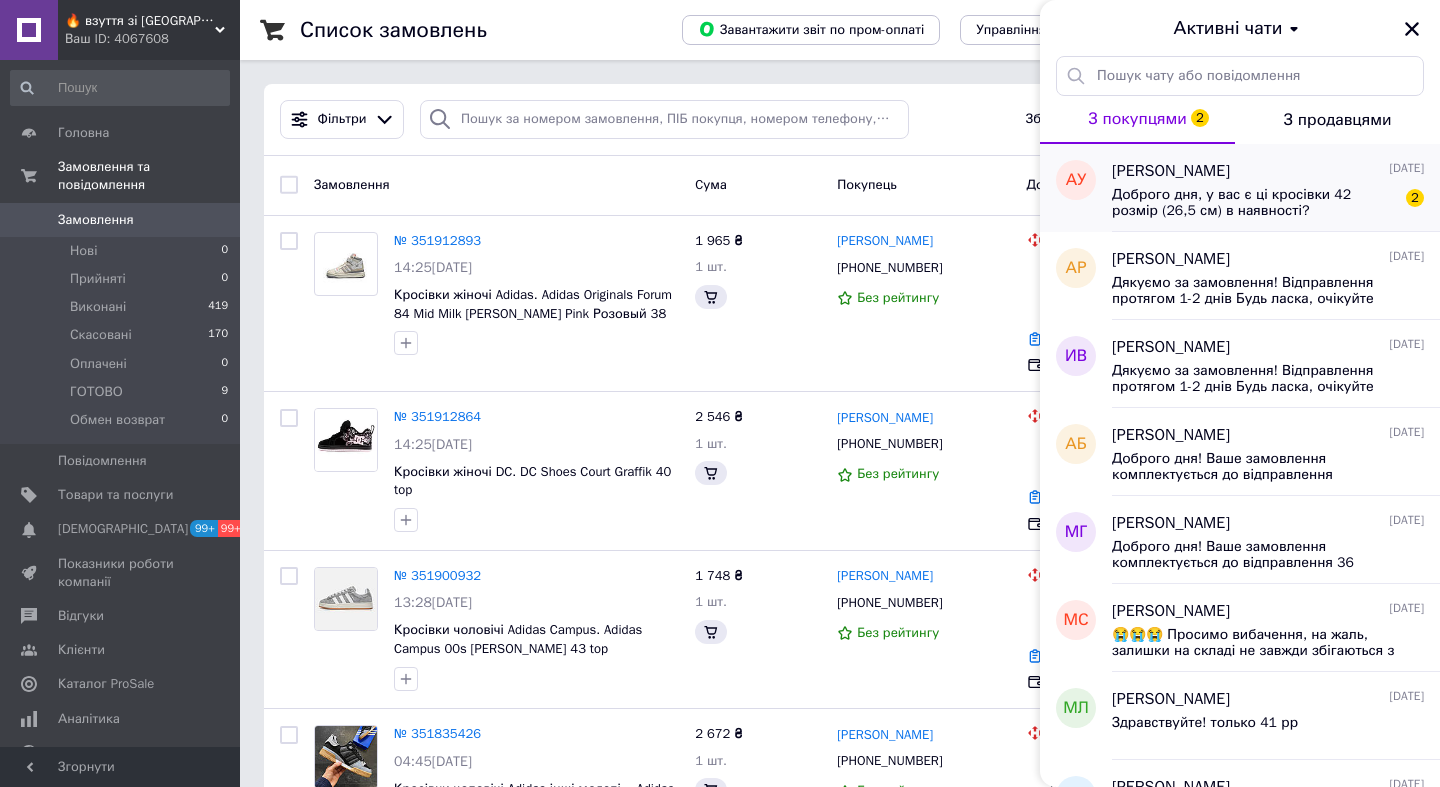 click on "Доброго дня, у вас є ці кросівки 42 розмір (26,5 см) в наявності?" at bounding box center [1254, 203] 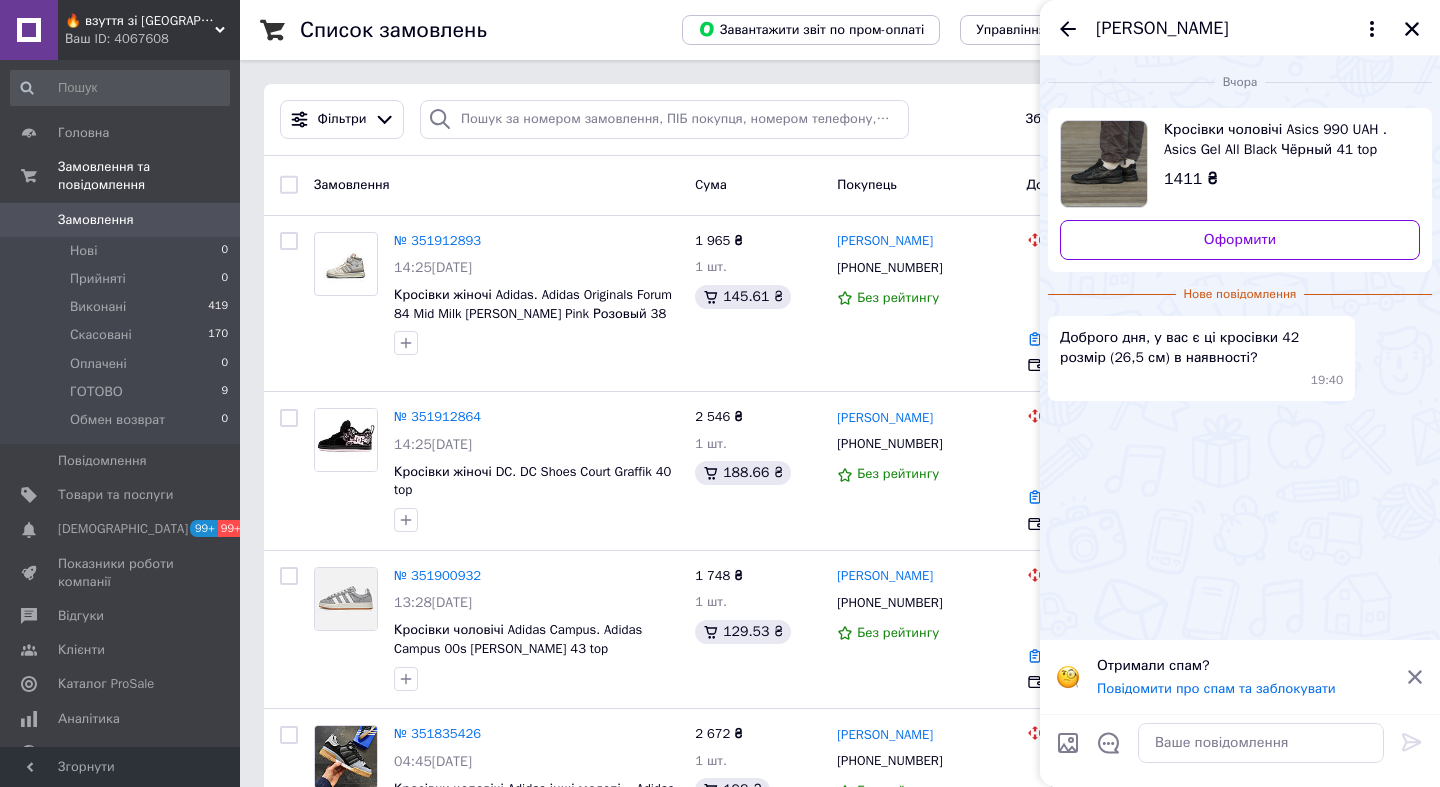 click on "Кросівки чоловічі Asics 990 UAH . Asics Gel All Black Чёрный 41 top" at bounding box center (1284, 140) 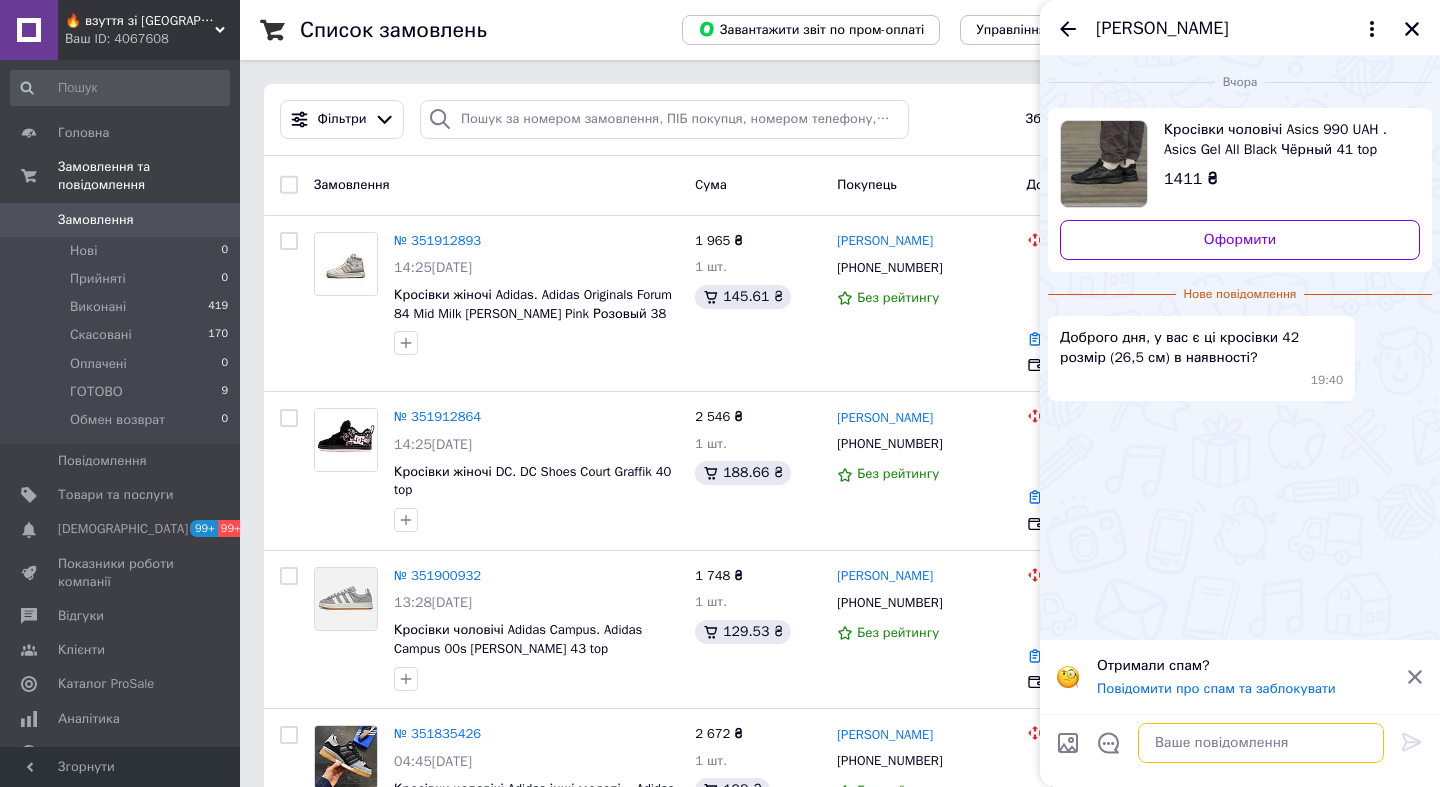click at bounding box center (1261, 743) 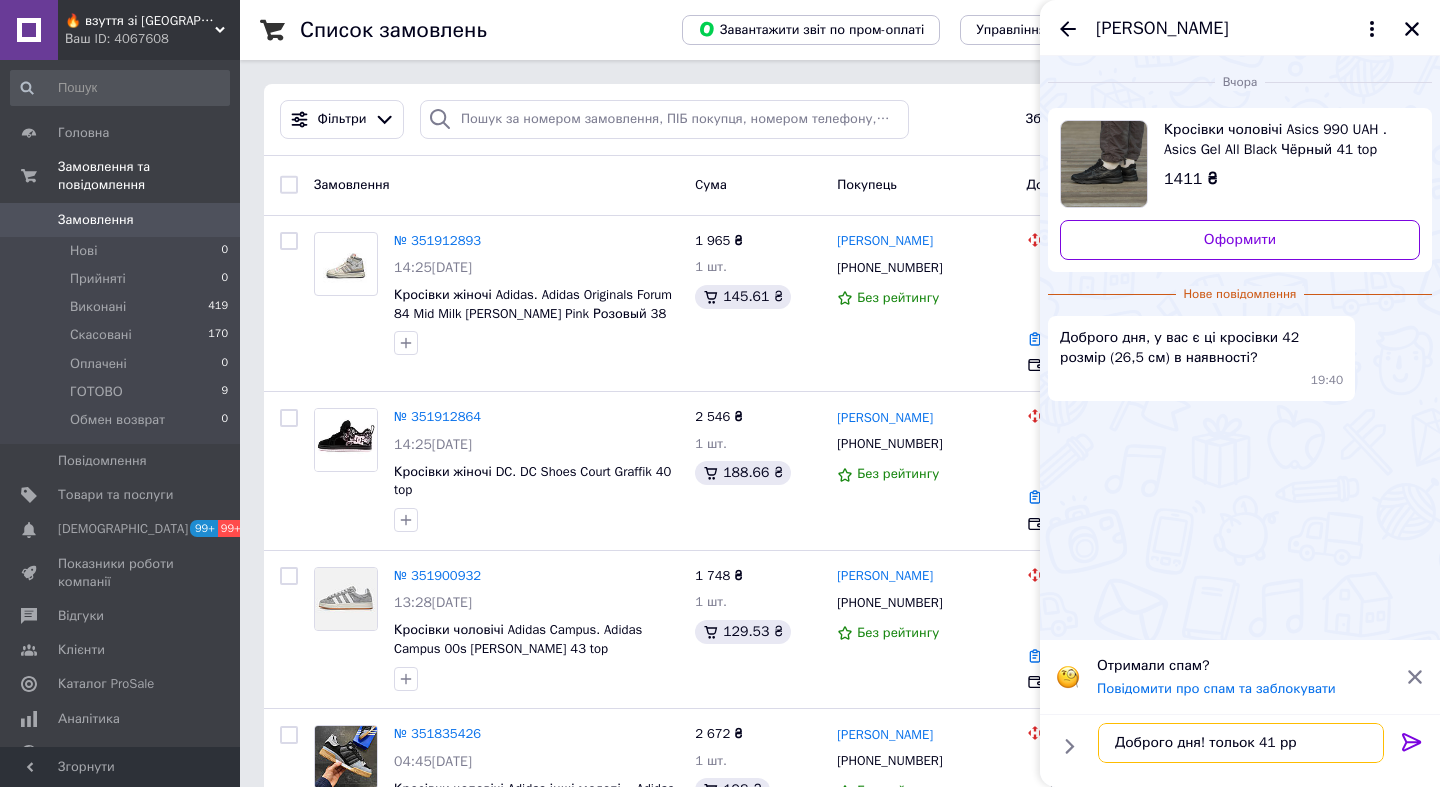 type on "Доброго дня! тольок 41 размер" 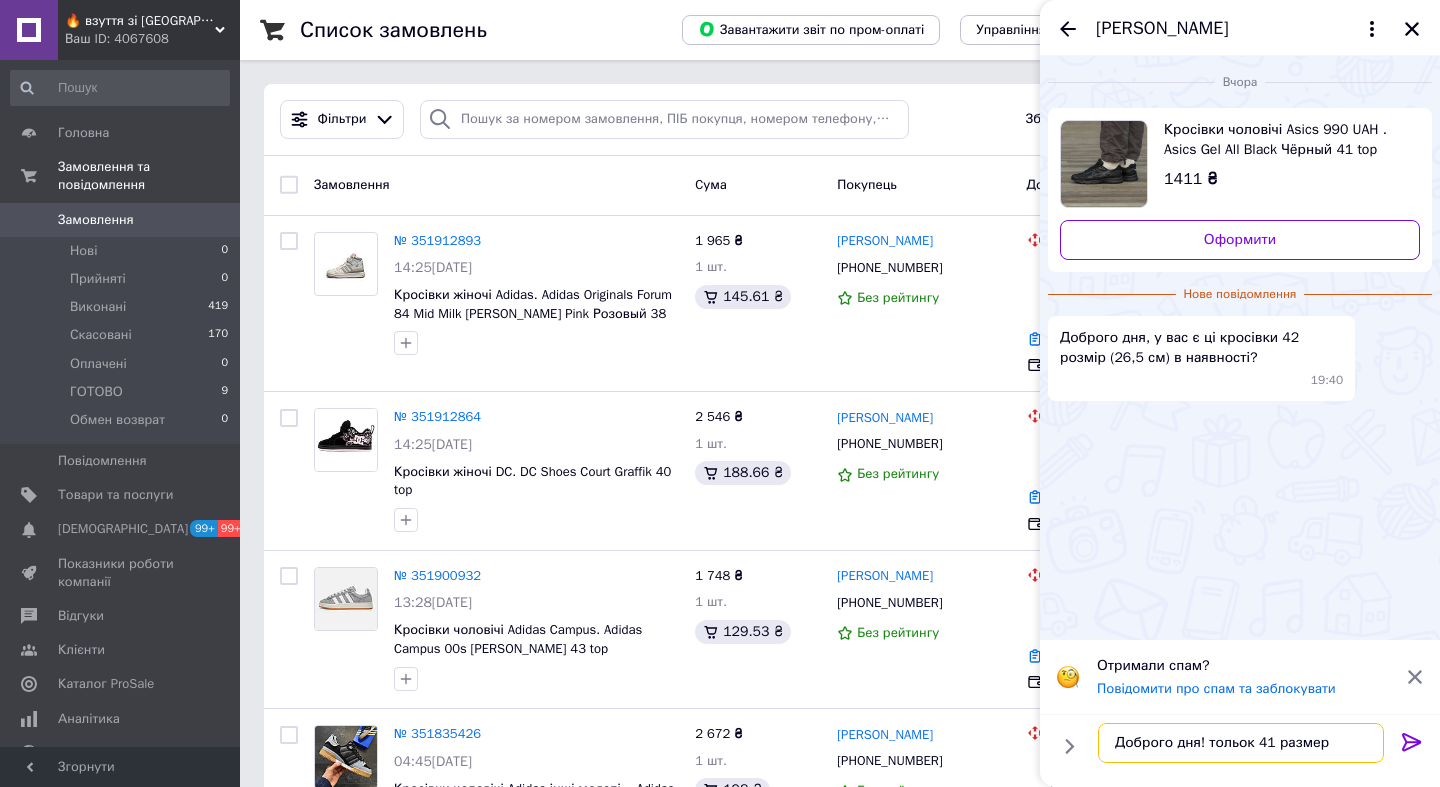 type 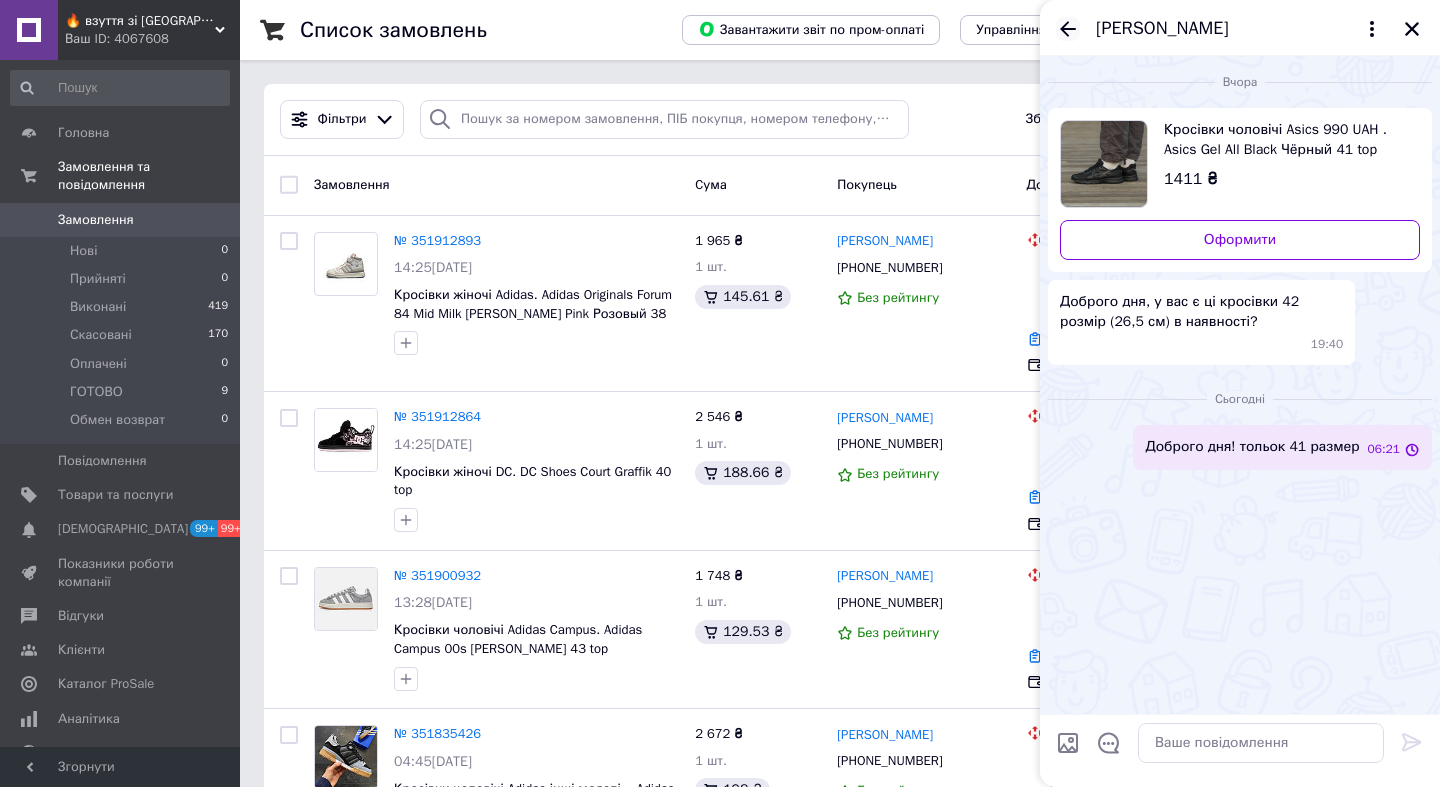 click 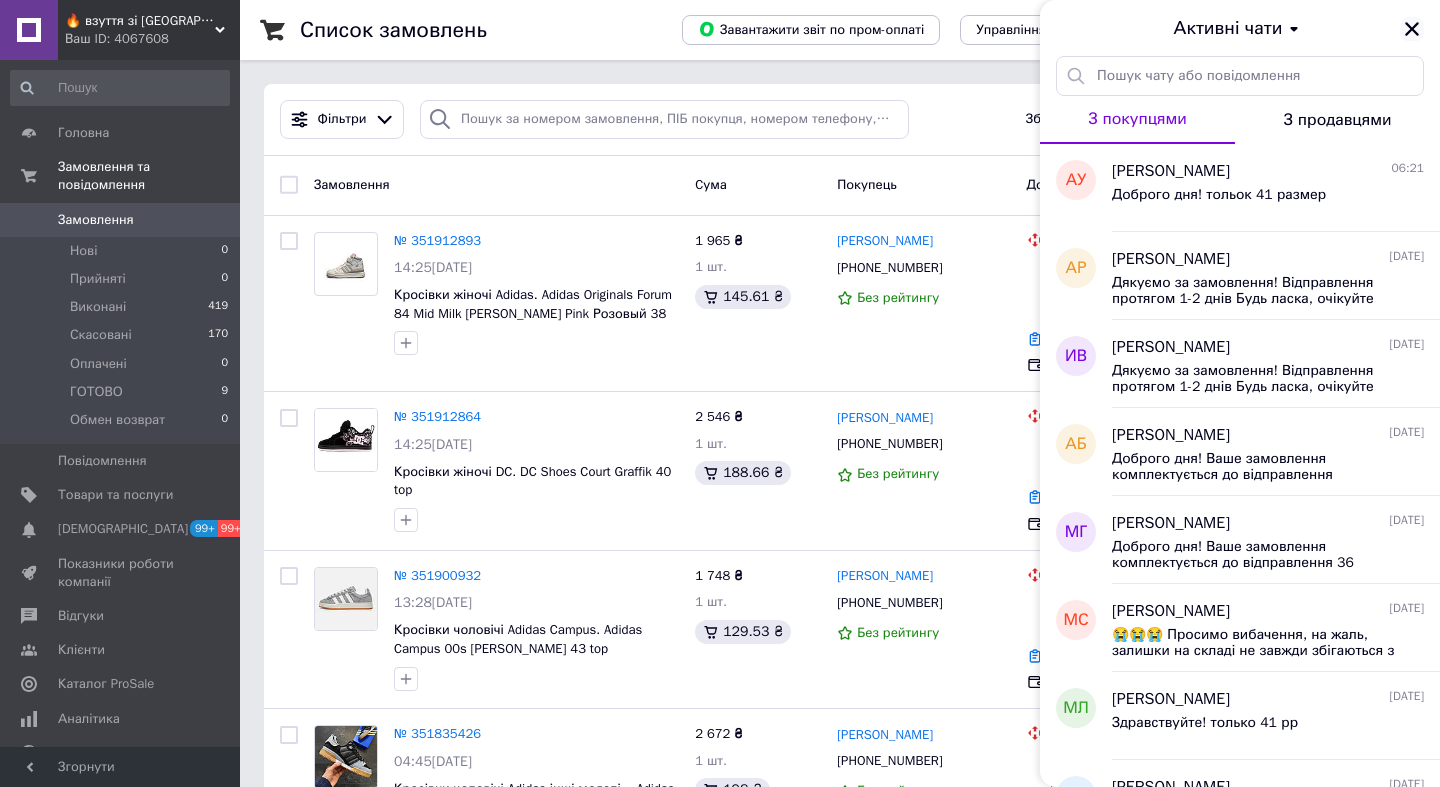 click 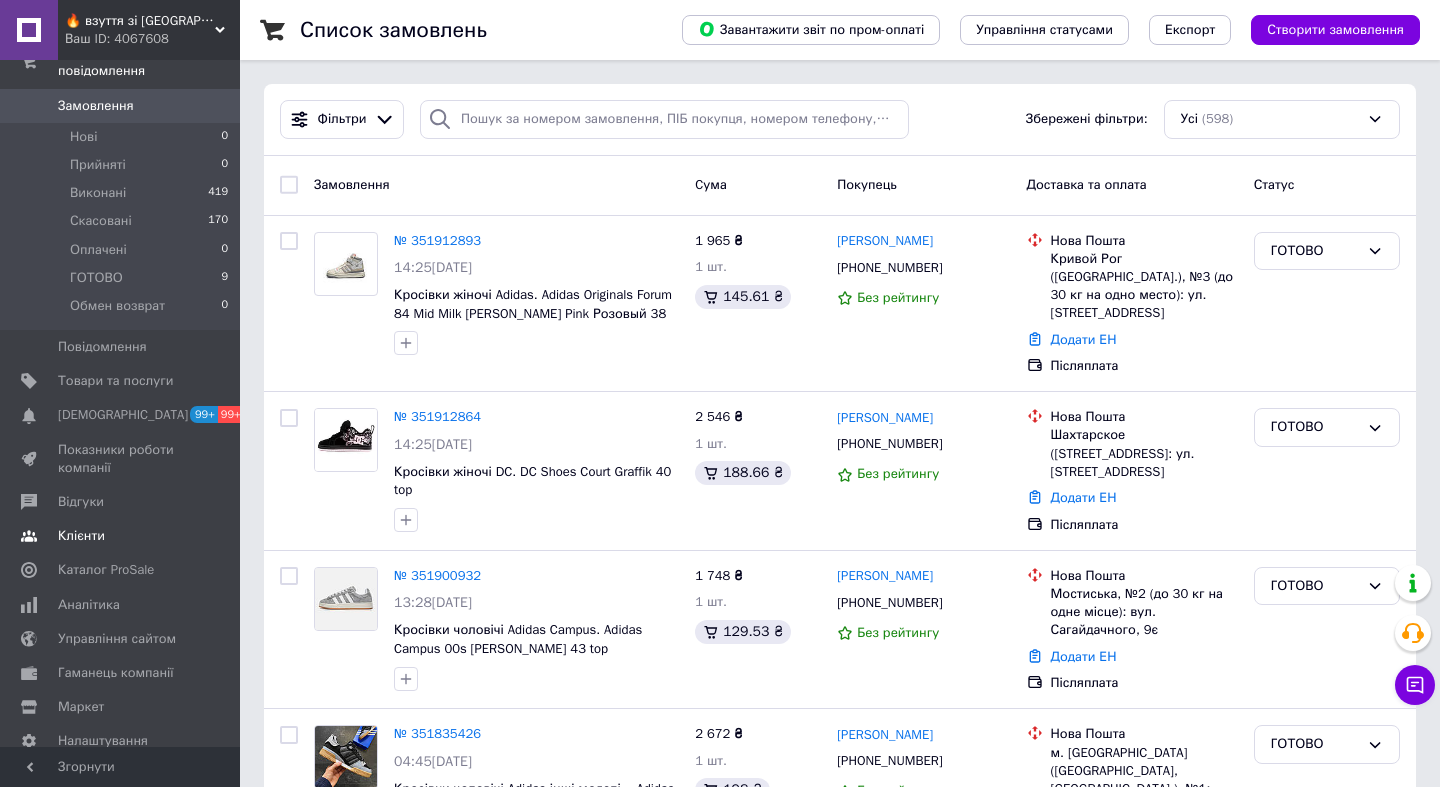 scroll, scrollTop: 128, scrollLeft: 0, axis: vertical 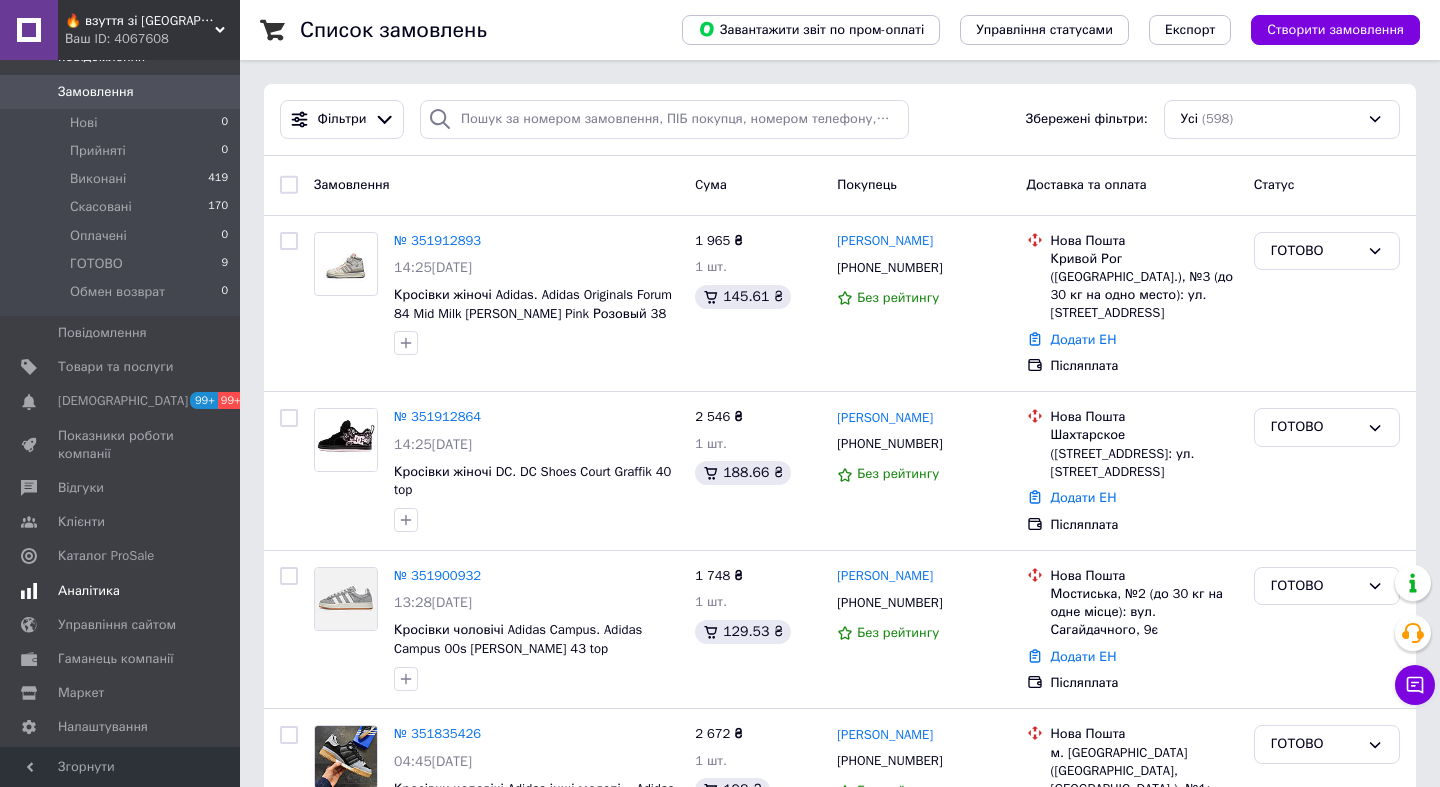 click on "Аналітика" at bounding box center (120, 591) 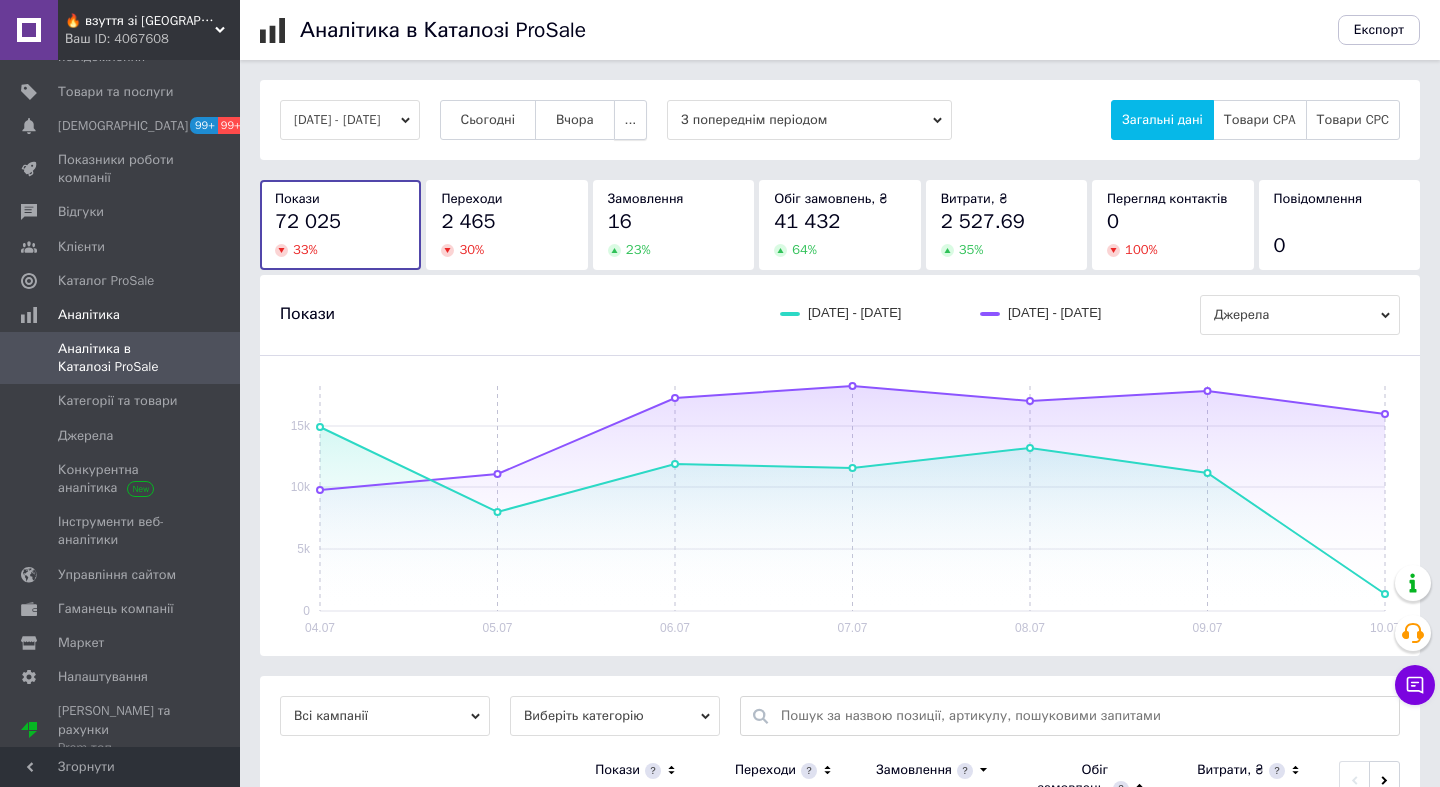 click on "..." at bounding box center [631, 120] 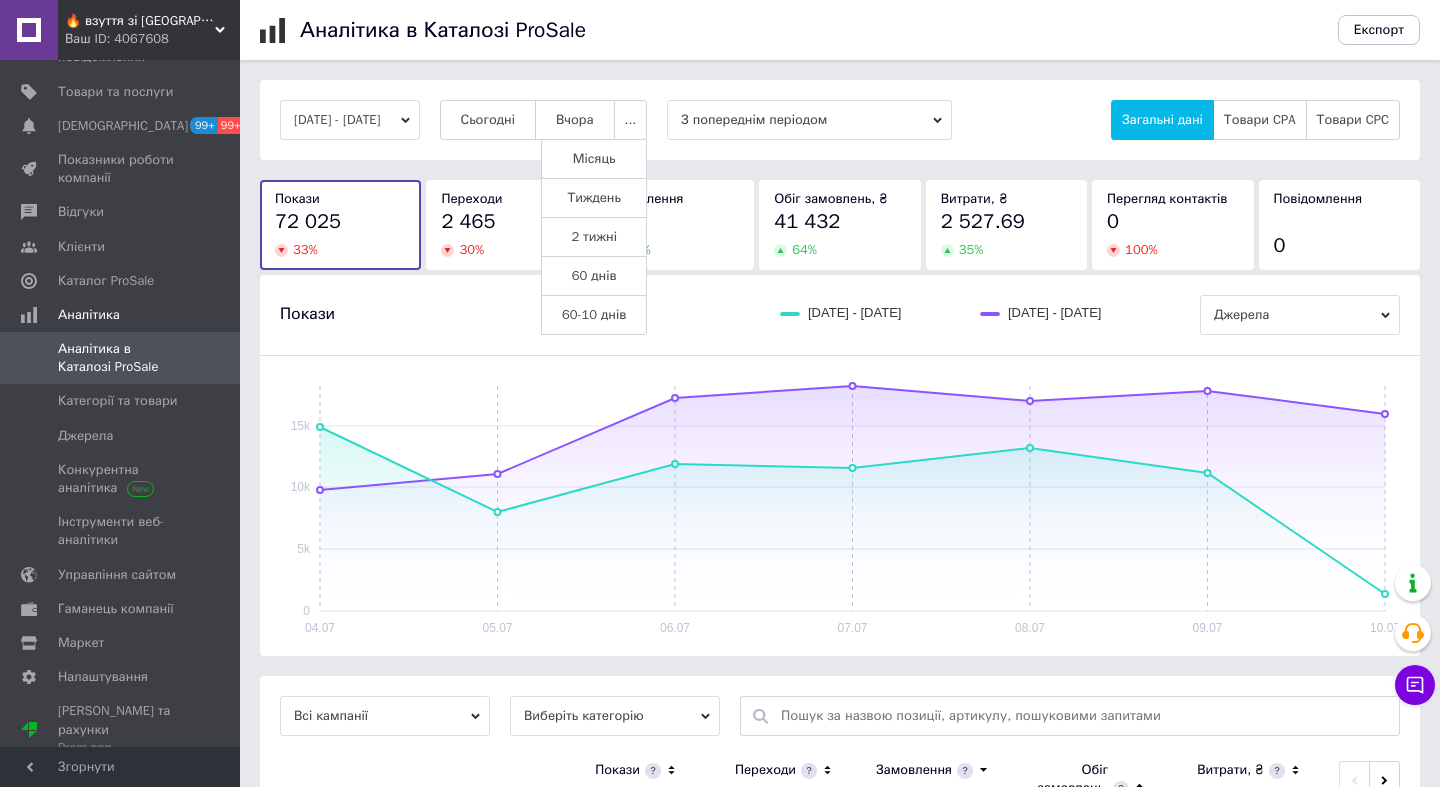 click on "Тиждень" at bounding box center [594, 198] 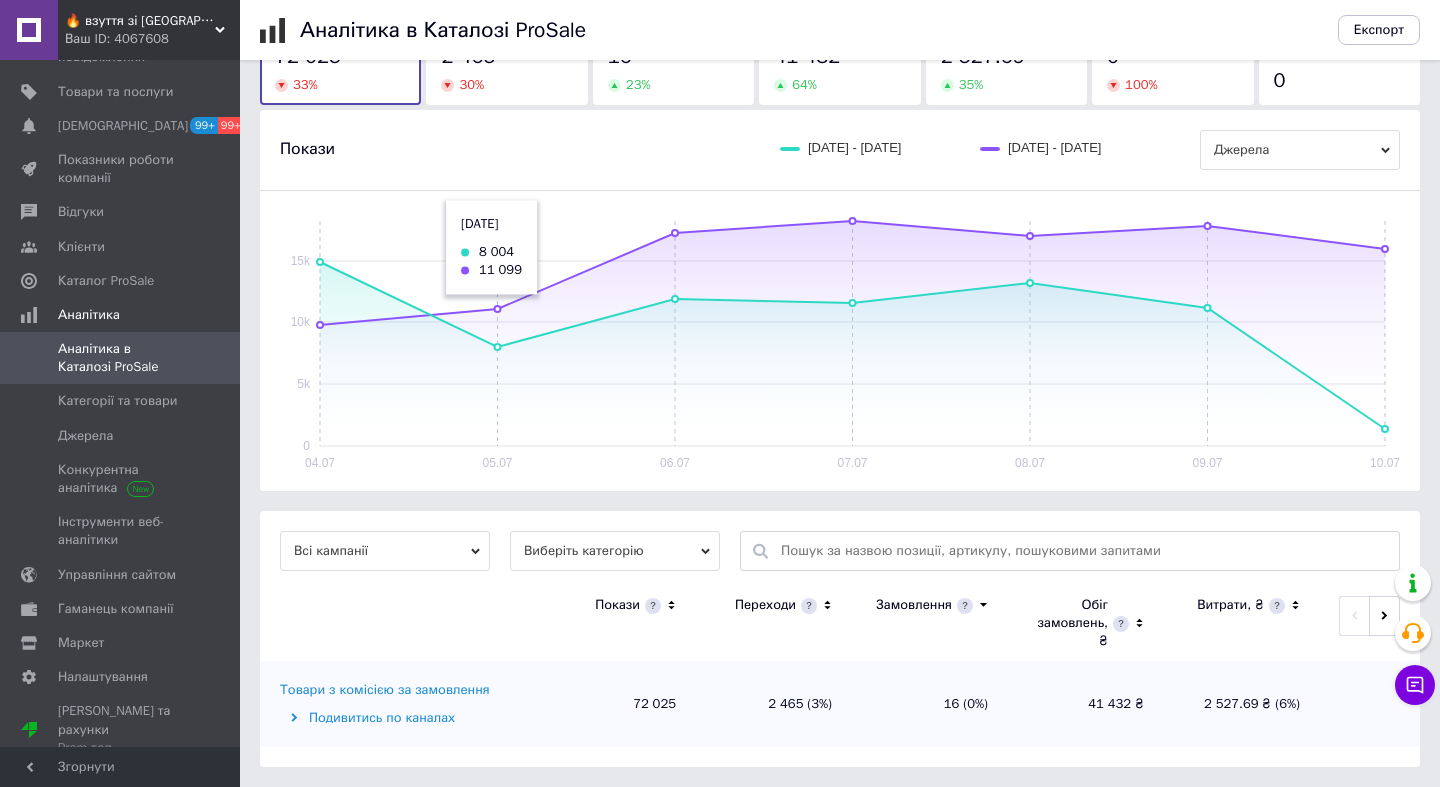 scroll, scrollTop: 0, scrollLeft: 0, axis: both 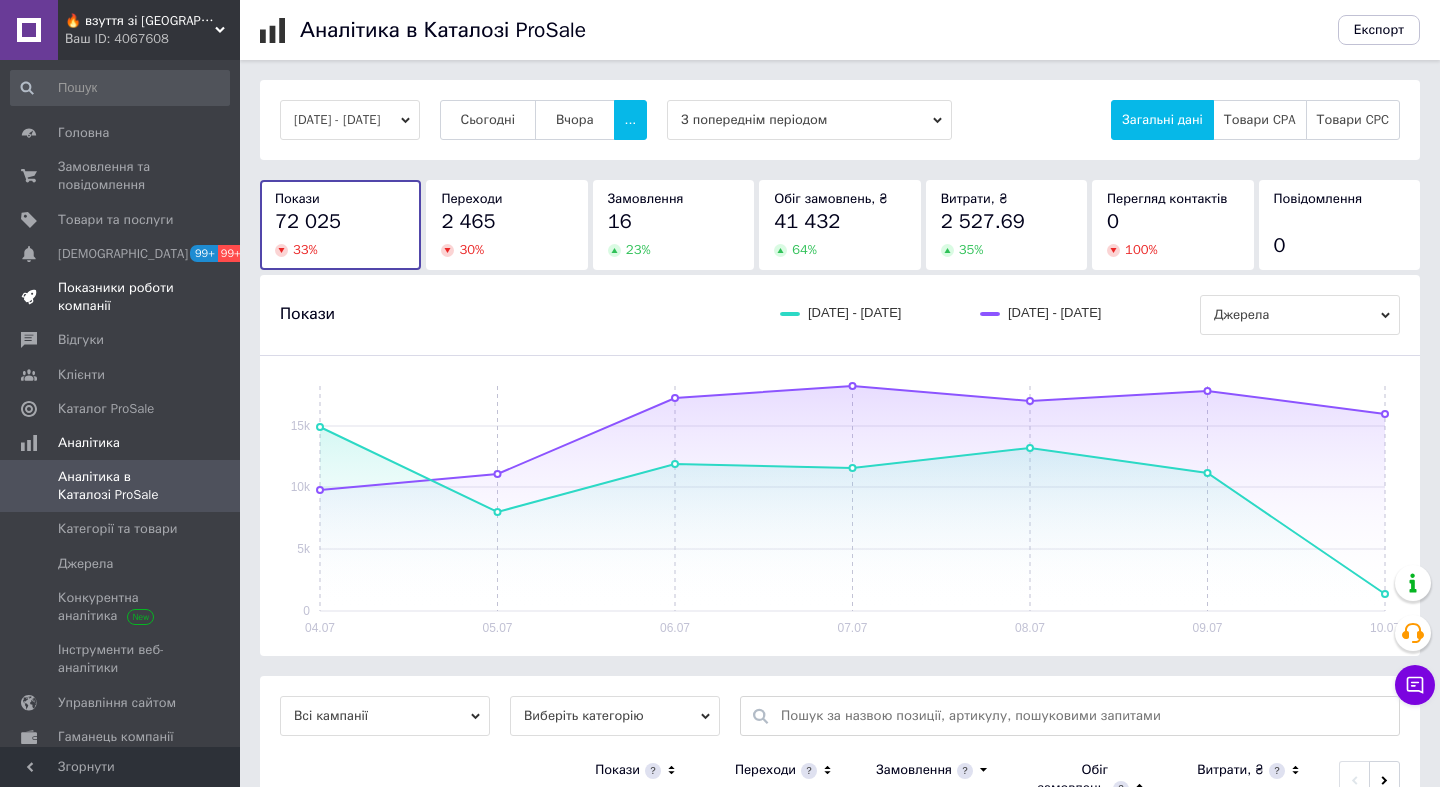 click on "Показники роботи компанії" at bounding box center [121, 297] 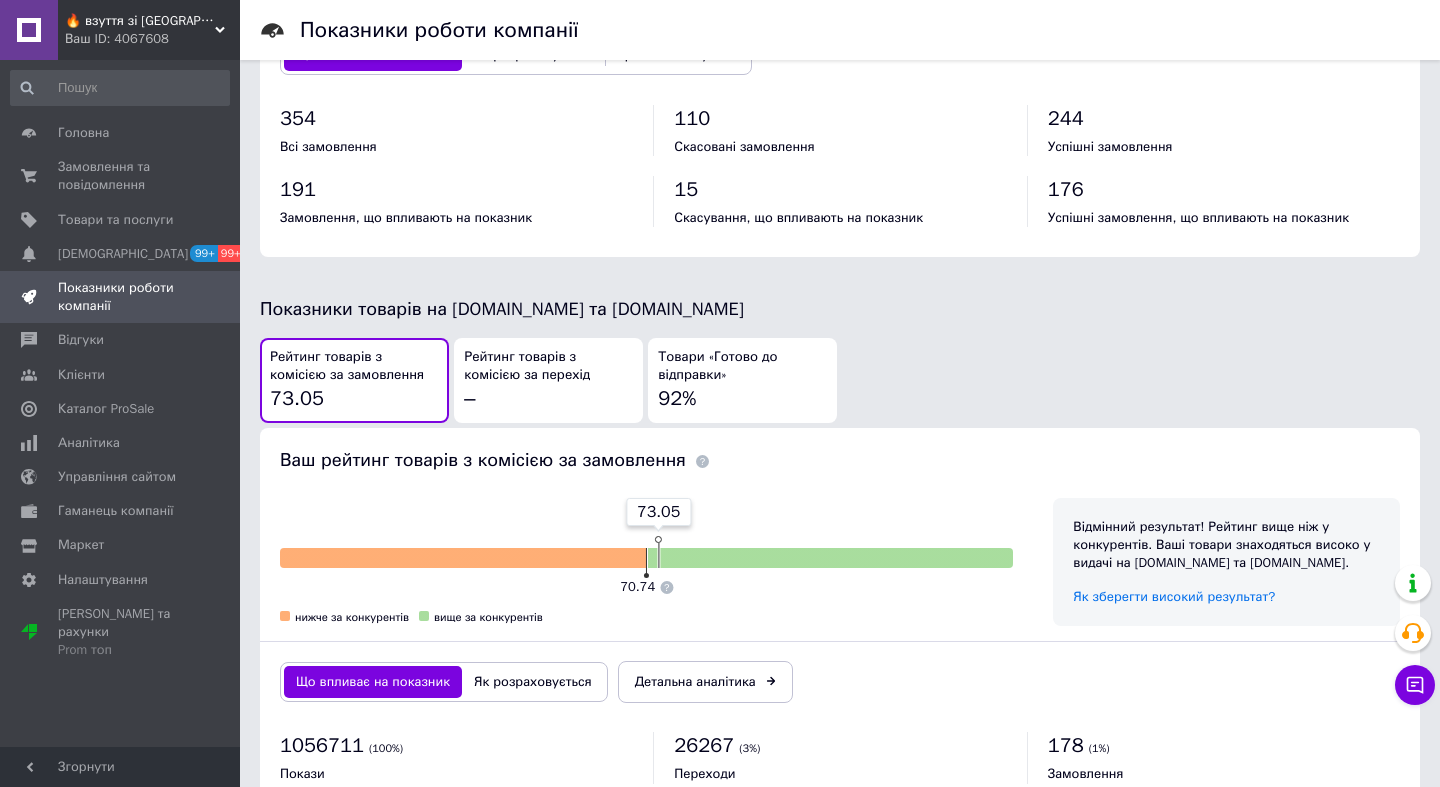 scroll, scrollTop: 0, scrollLeft: 0, axis: both 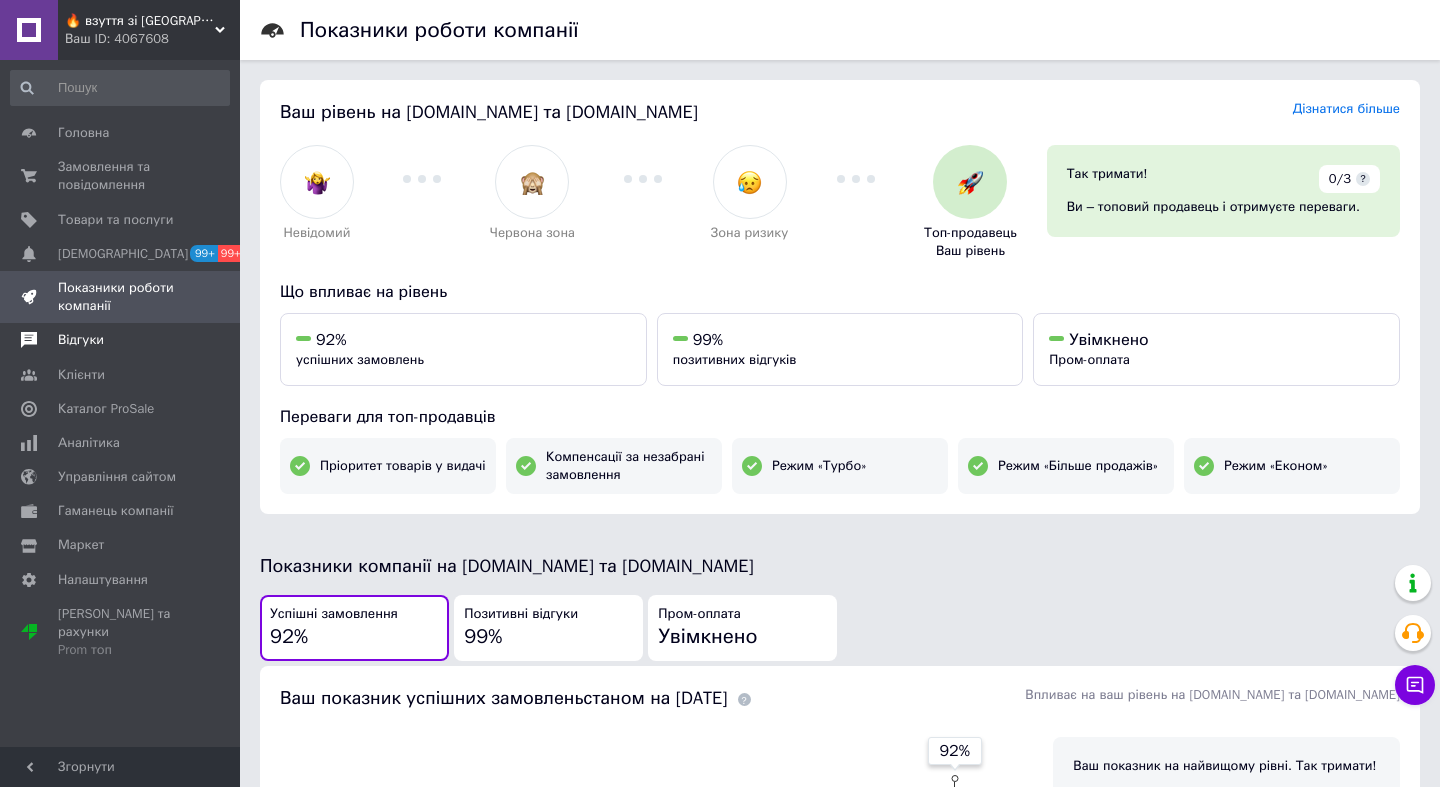 click on "Відгуки" at bounding box center (81, 340) 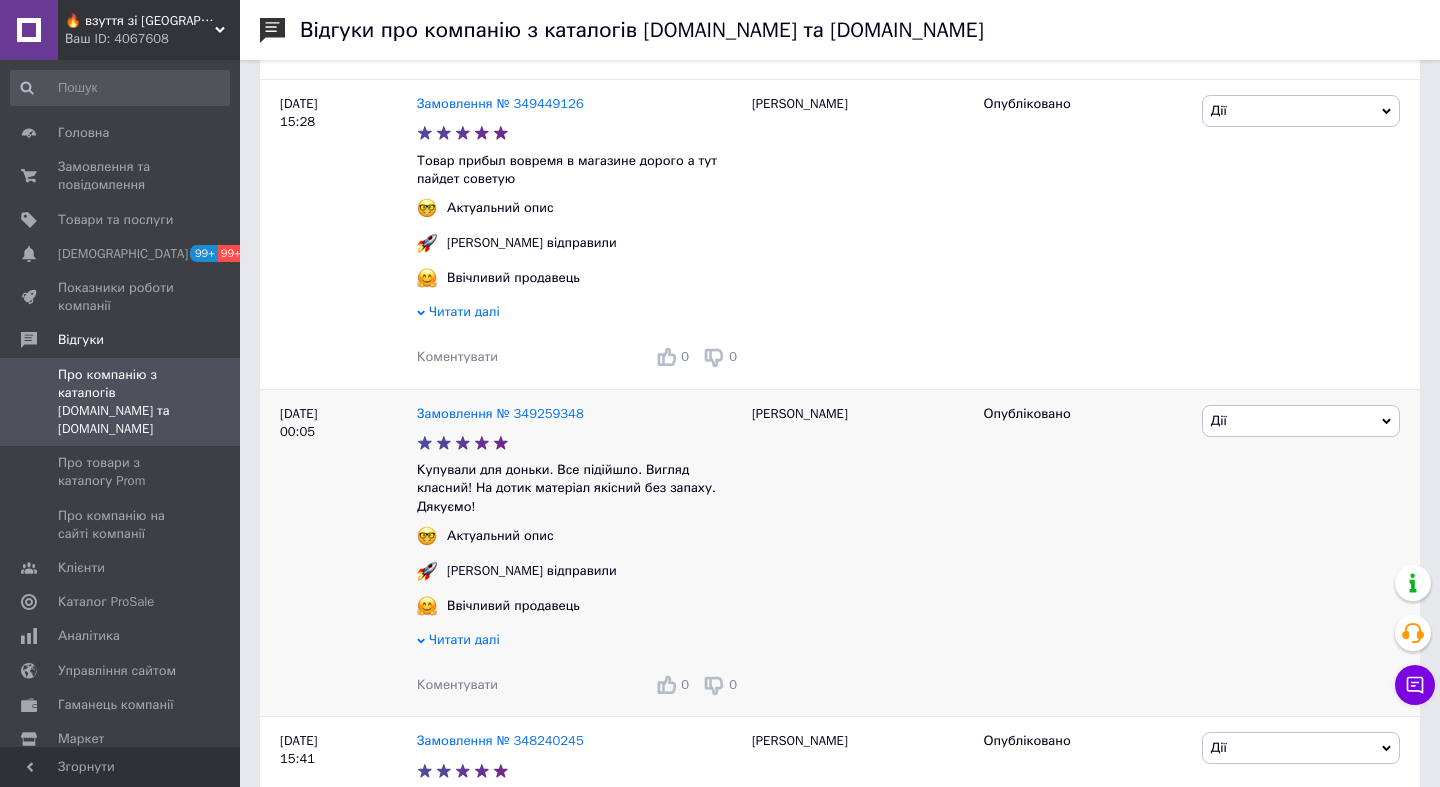 scroll, scrollTop: 3858, scrollLeft: 0, axis: vertical 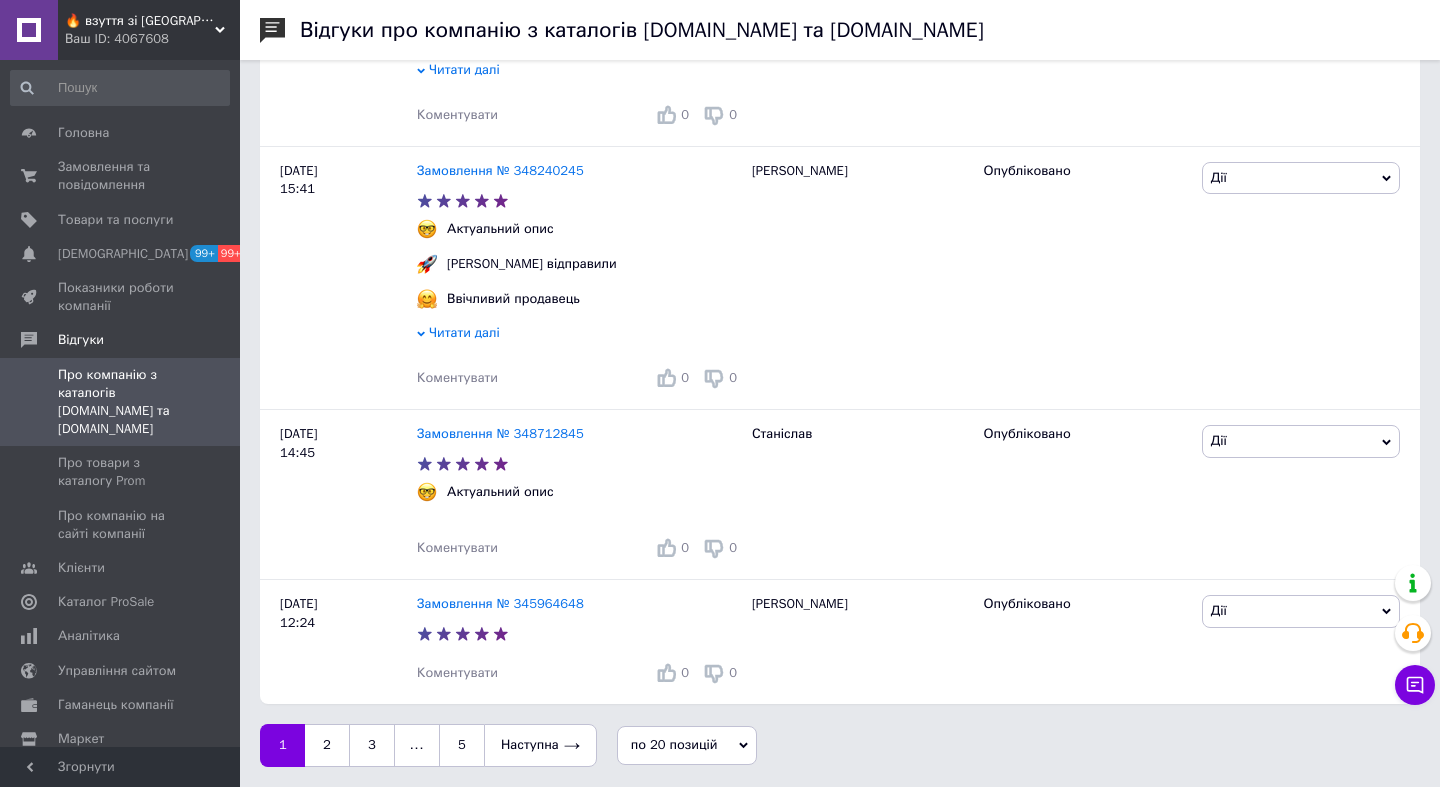 click on "по 20 позицій" at bounding box center (687, 745) 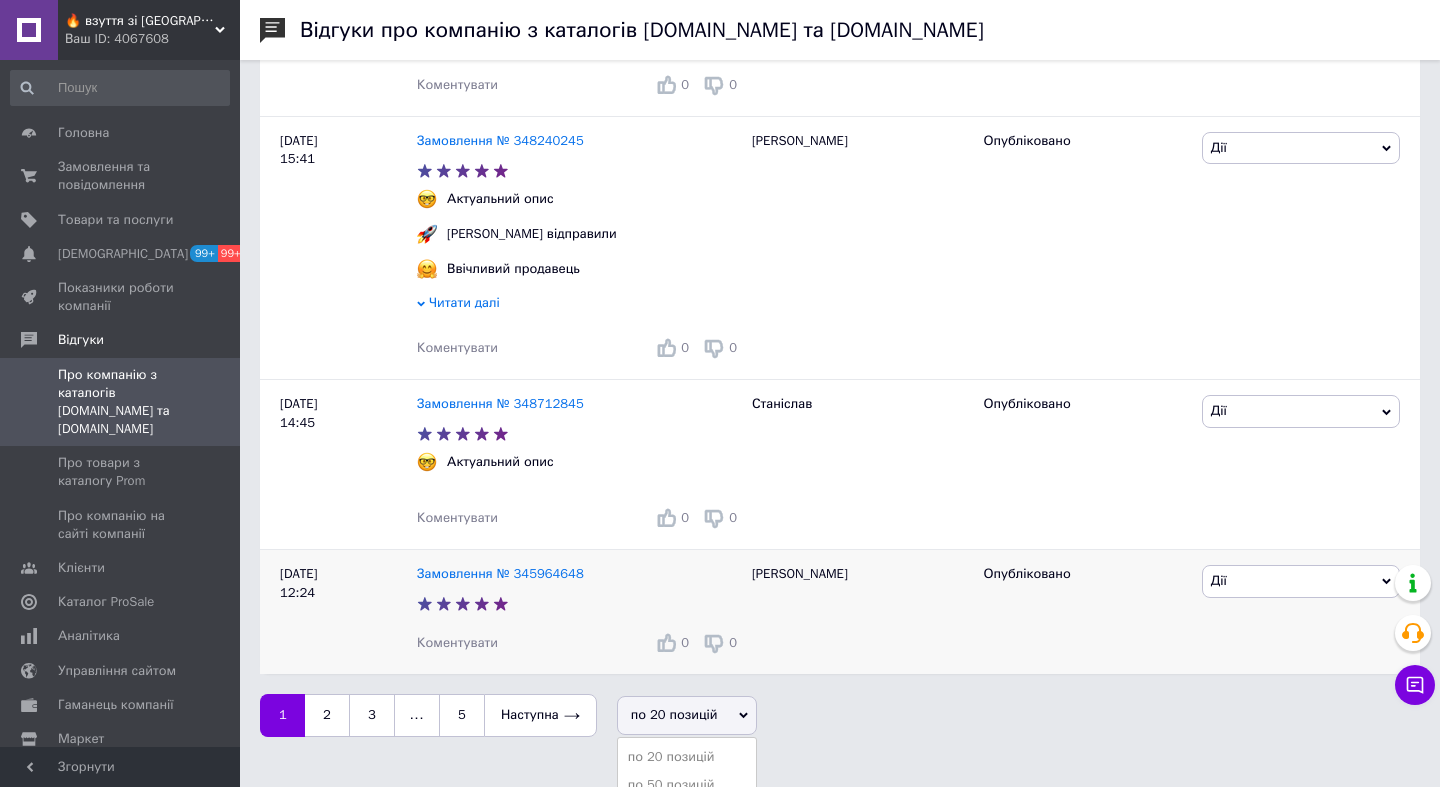 scroll, scrollTop: 3934, scrollLeft: 0, axis: vertical 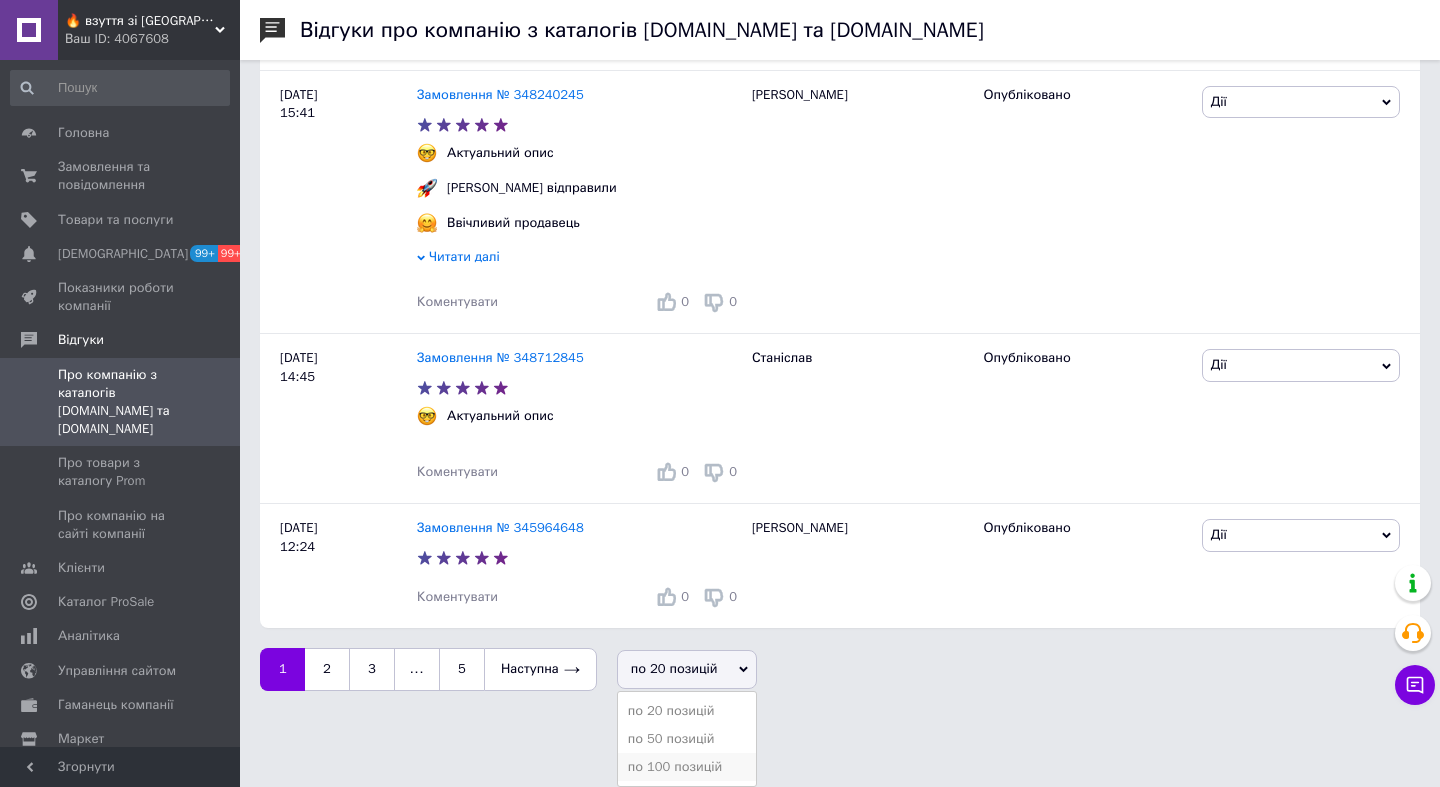 click on "по 100 позицій" at bounding box center [687, 767] 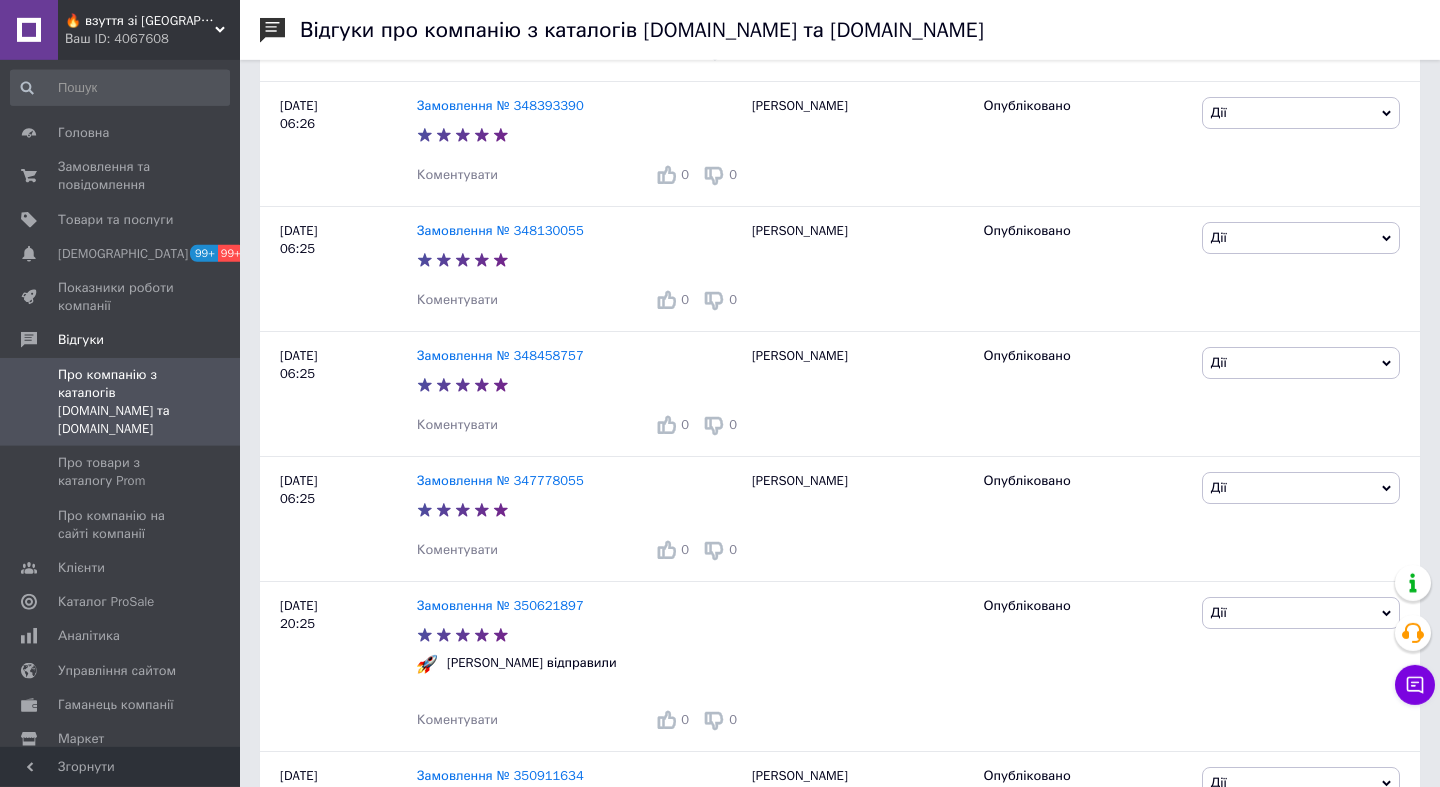 scroll, scrollTop: 0, scrollLeft: 0, axis: both 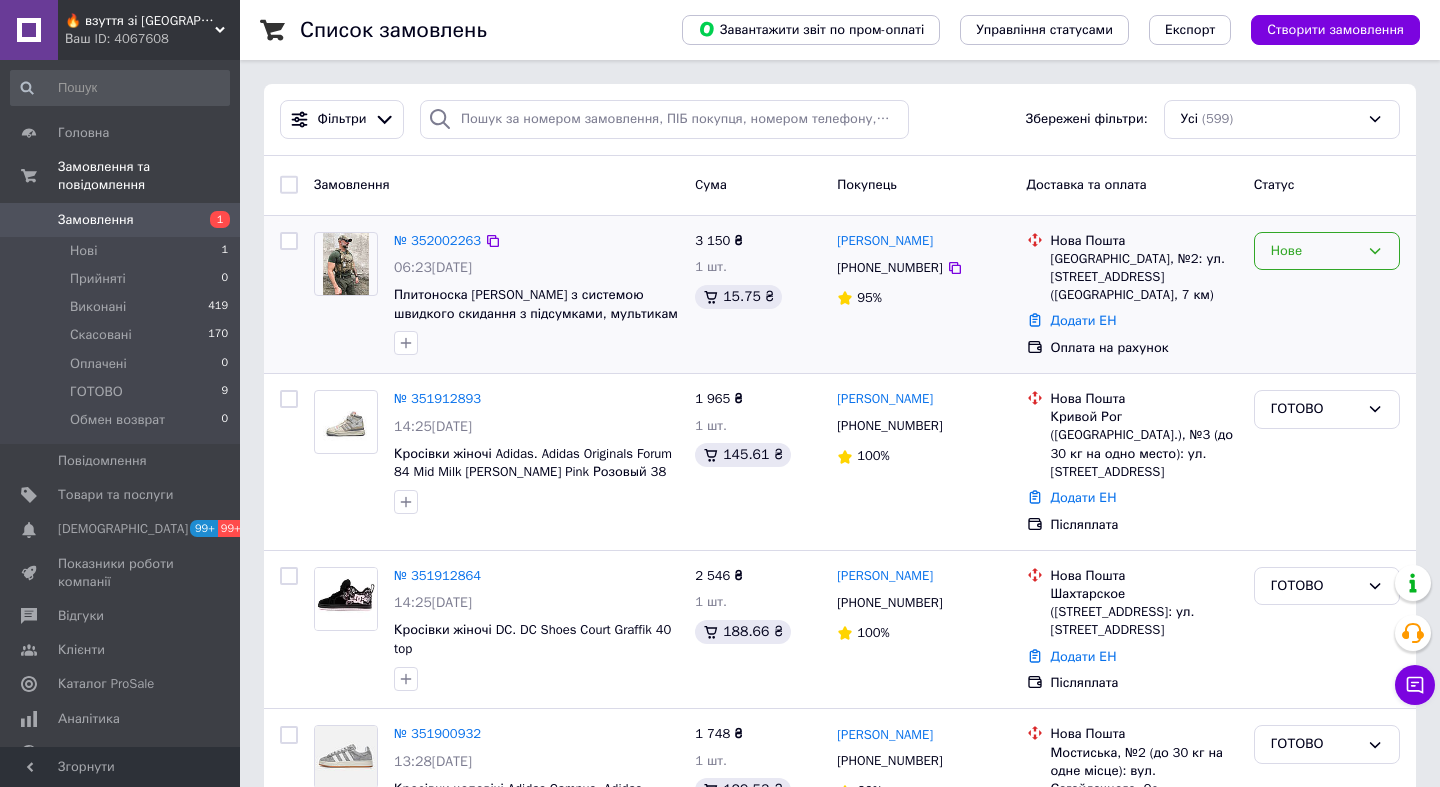 click on "Нове" at bounding box center (1315, 251) 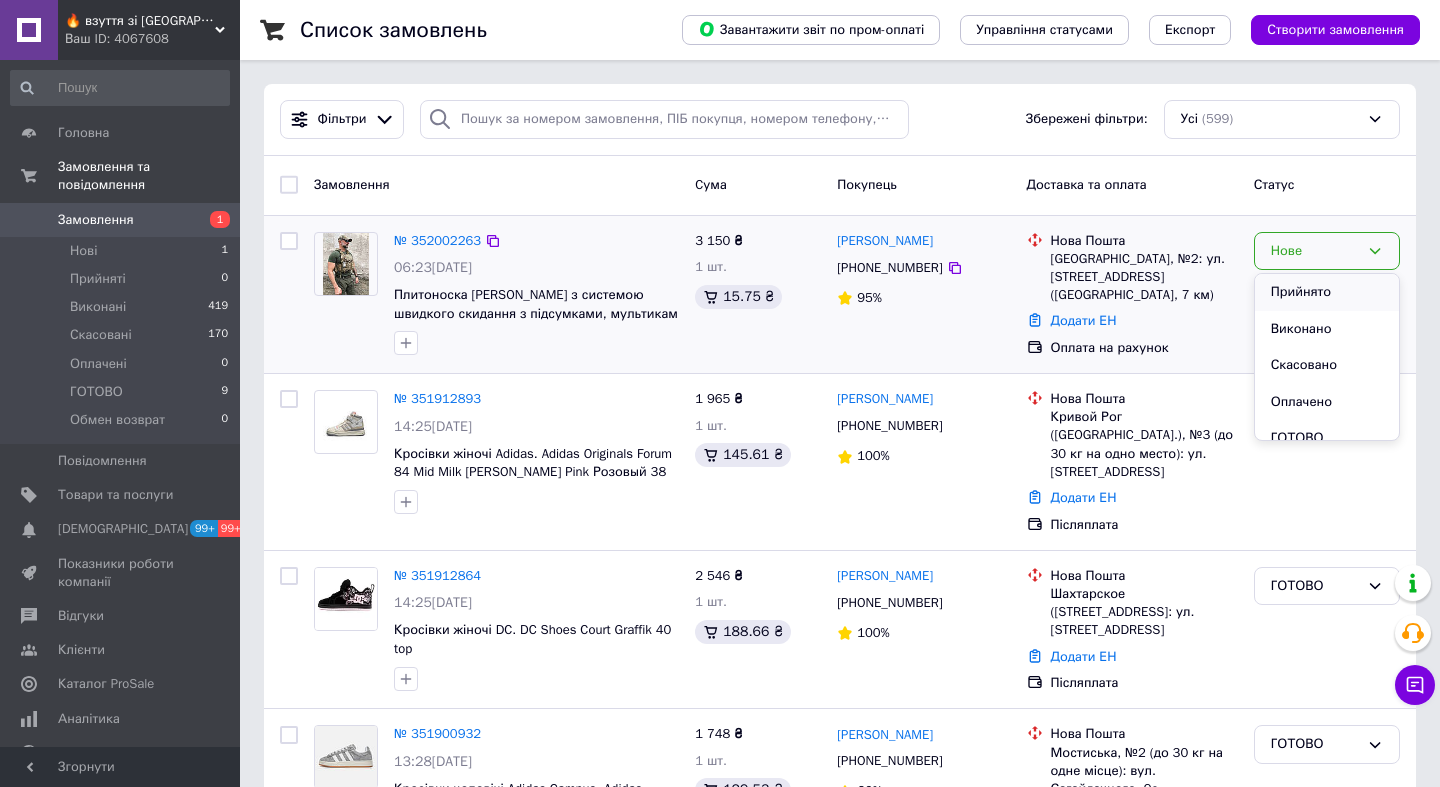 click on "Прийнято" at bounding box center (1327, 292) 